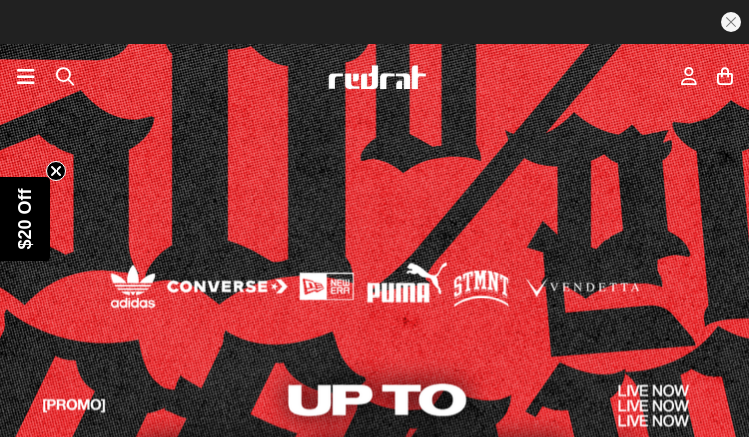 scroll, scrollTop: 0, scrollLeft: 0, axis: both 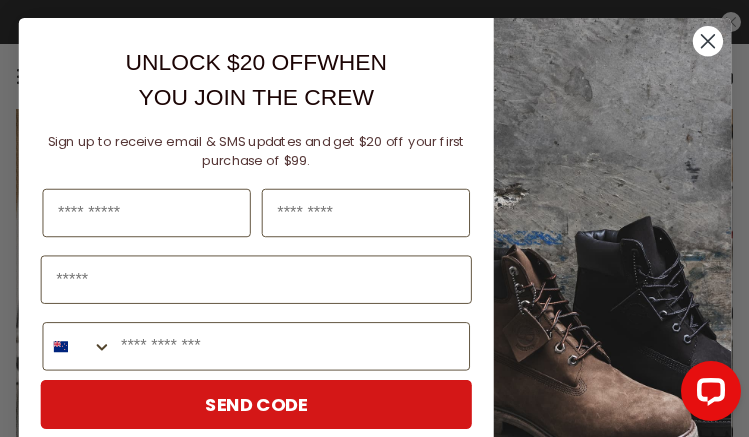 click 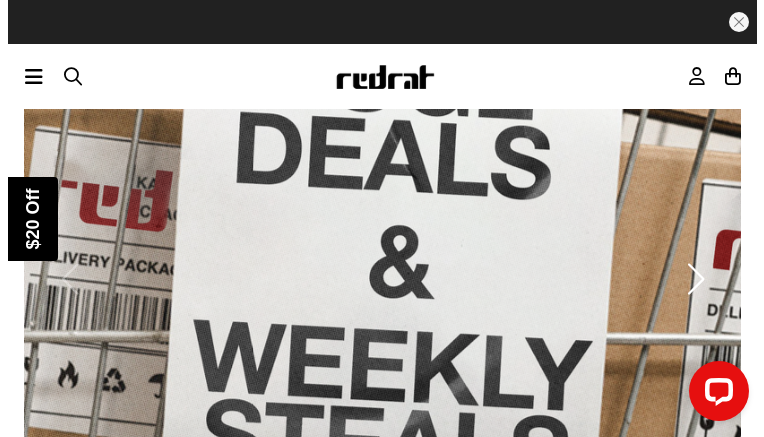 scroll, scrollTop: 1500, scrollLeft: 0, axis: vertical 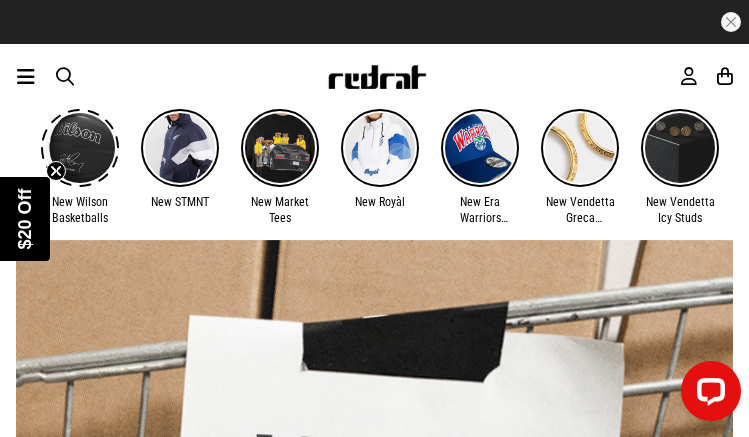 click at bounding box center (65, 76) 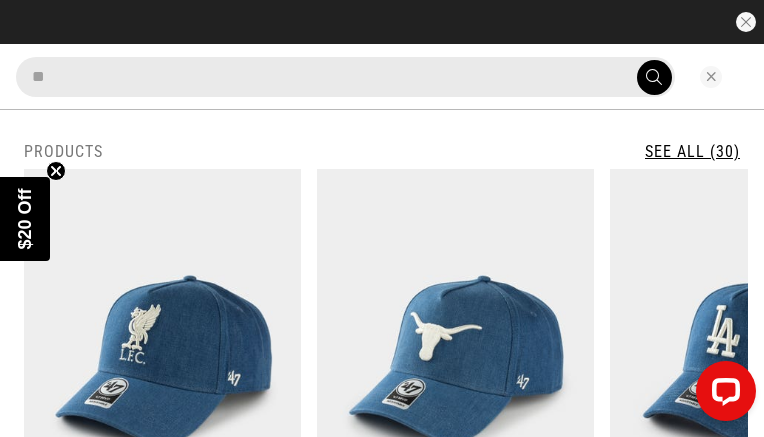 type on "**" 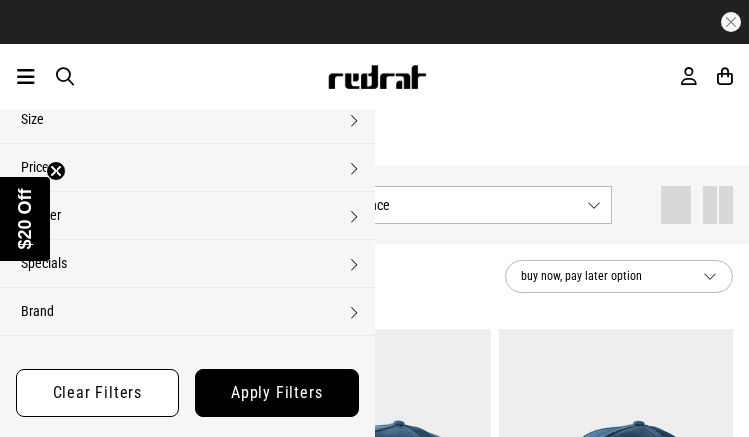 scroll, scrollTop: 0, scrollLeft: 0, axis: both 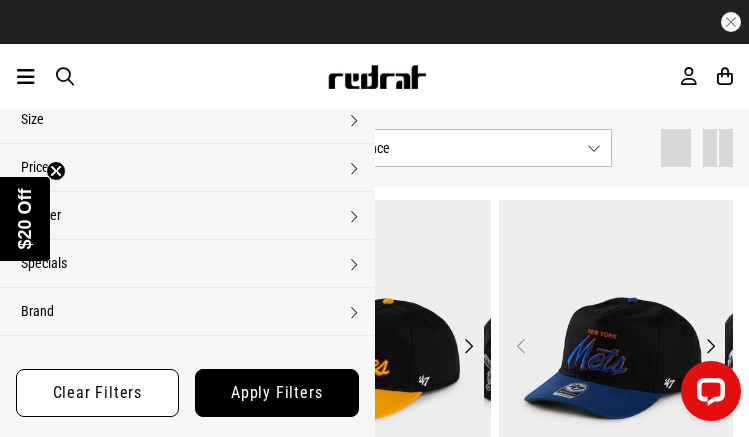 click at bounding box center (129, 358) 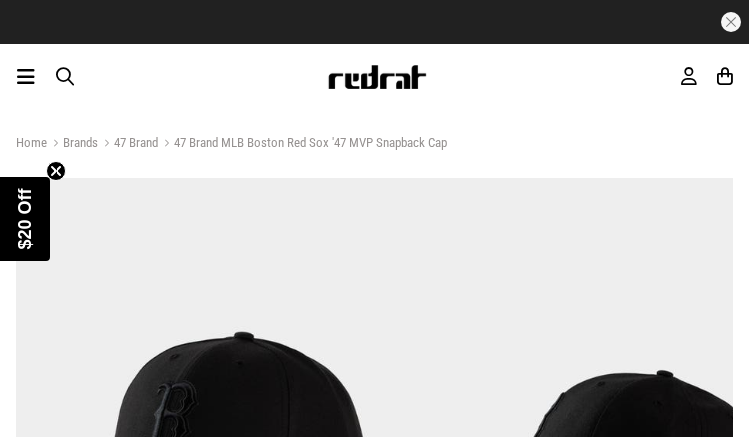 scroll, scrollTop: 0, scrollLeft: 0, axis: both 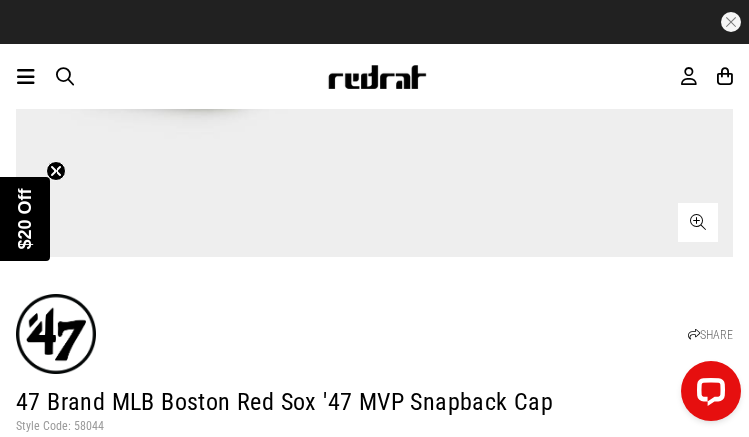 click at bounding box center [0, 0] 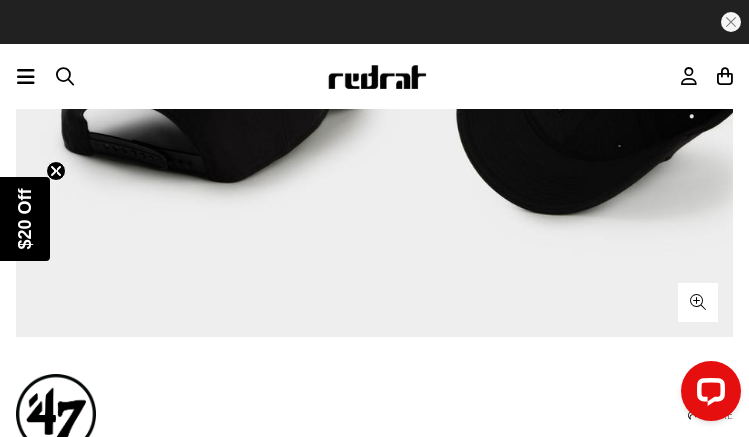 scroll, scrollTop: 346, scrollLeft: 0, axis: vertical 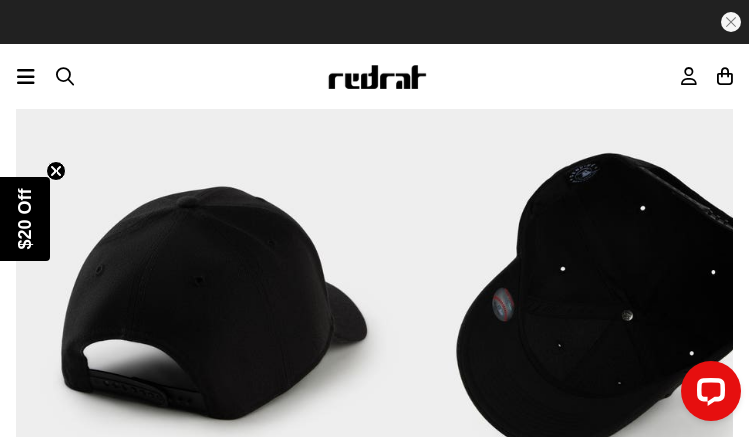 click at bounding box center (213, 301) 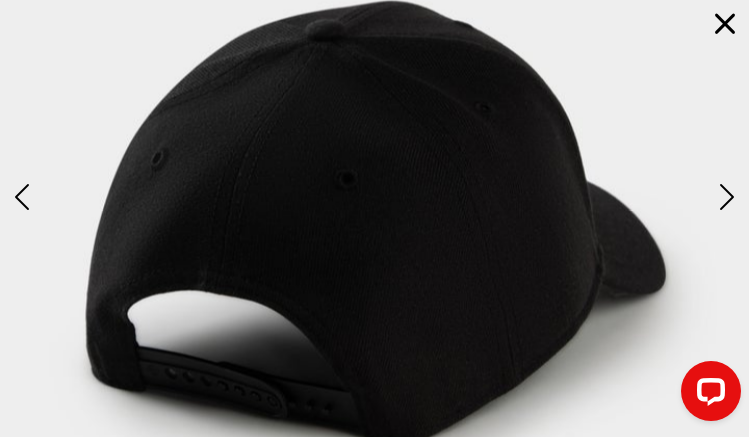 click at bounding box center (24, 198) 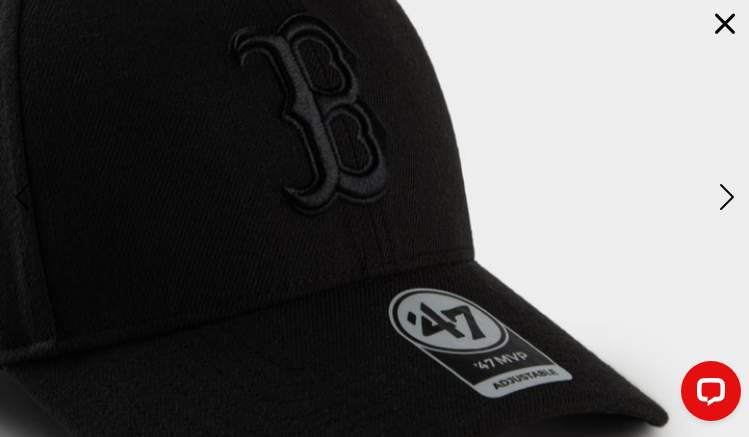 click at bounding box center (24, 198) 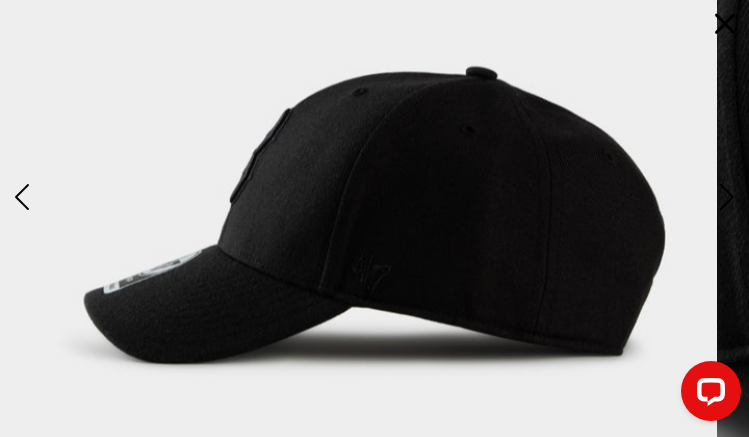 click at bounding box center (24, 198) 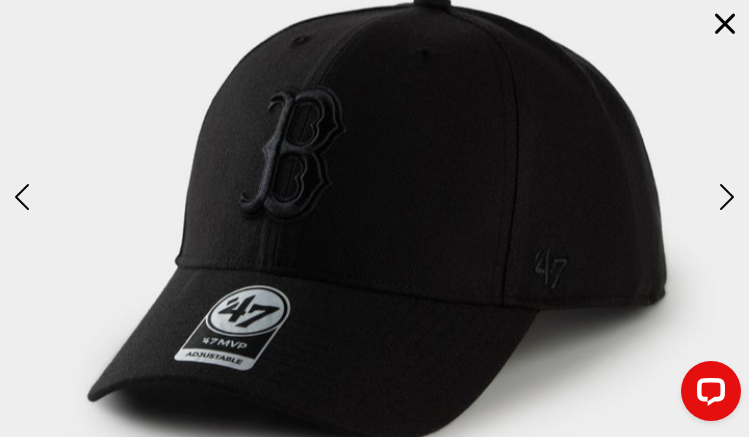 click at bounding box center [24, 198] 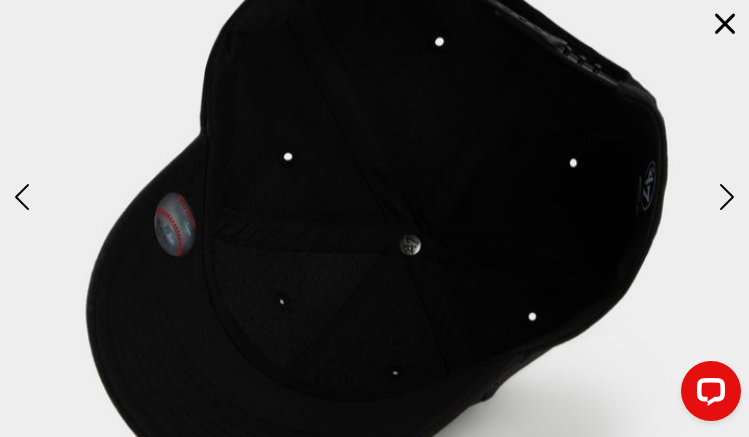 click at bounding box center (24, 198) 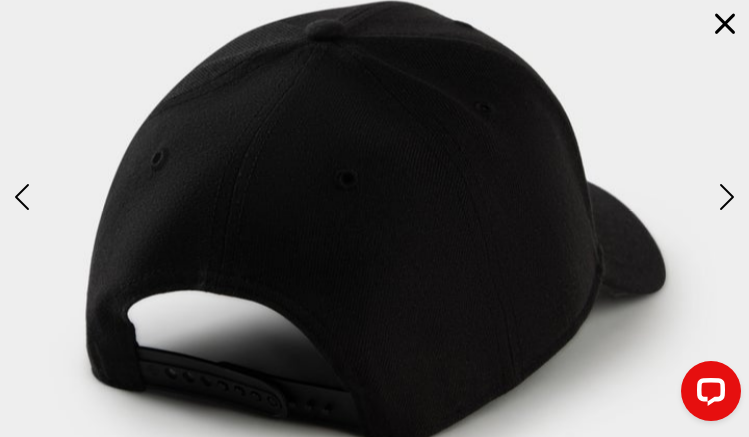 click at bounding box center (24, 198) 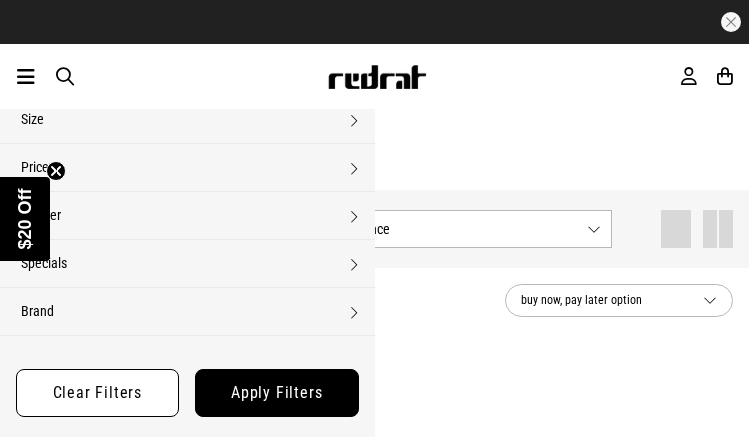 scroll, scrollTop: 2142, scrollLeft: 0, axis: vertical 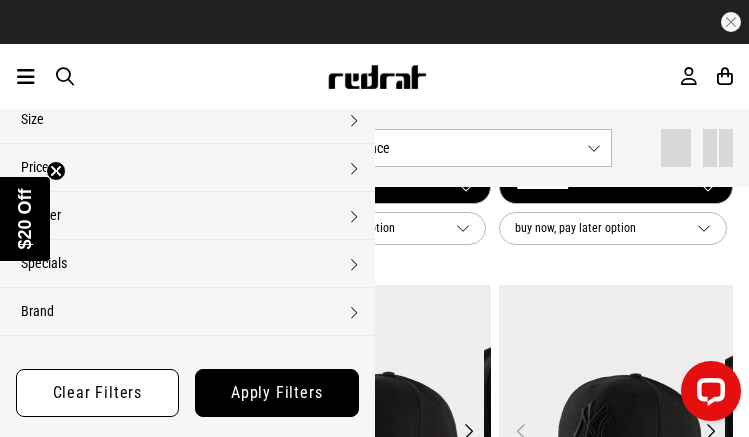 click at bounding box center (371, 443) 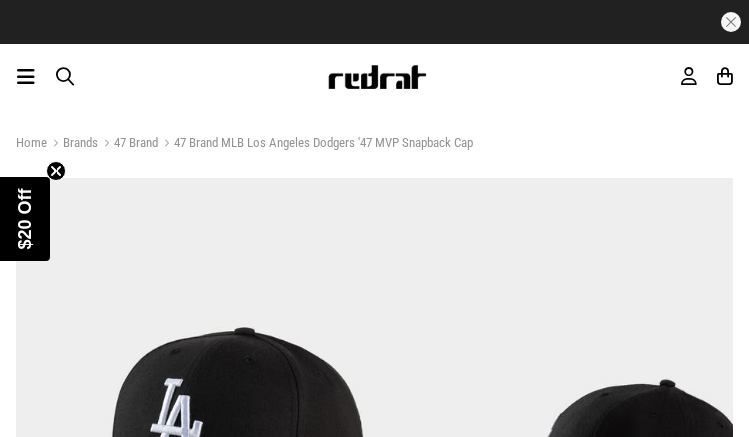 scroll, scrollTop: 0, scrollLeft: 0, axis: both 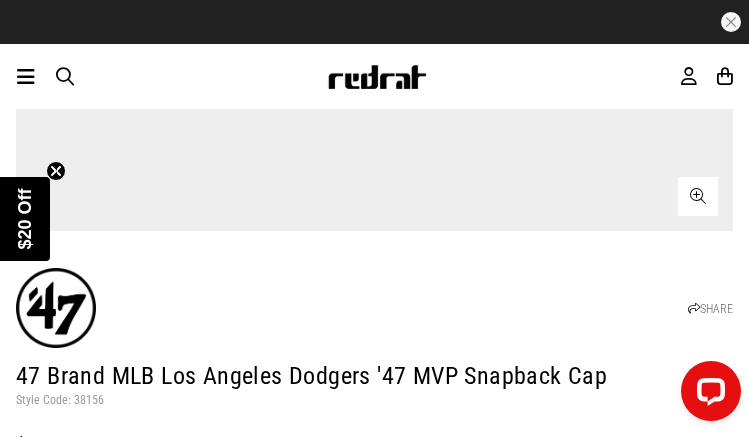 click at bounding box center (0, 0) 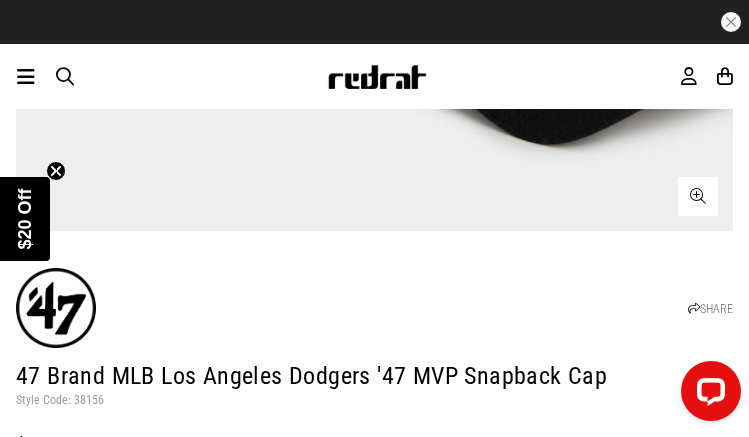 click at bounding box center (0, 0) 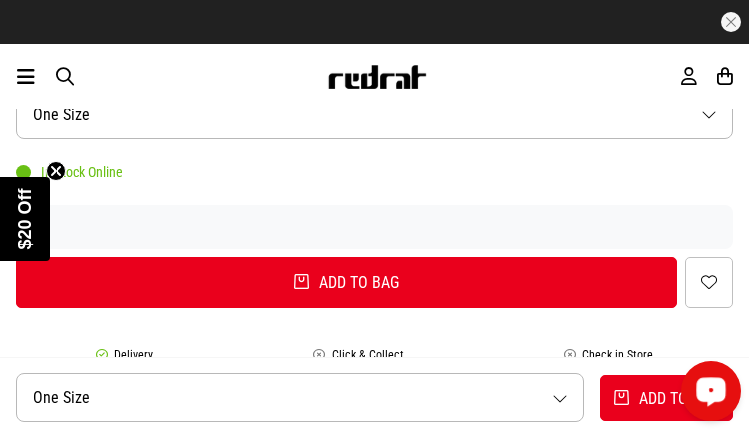 scroll, scrollTop: 1264, scrollLeft: 0, axis: vertical 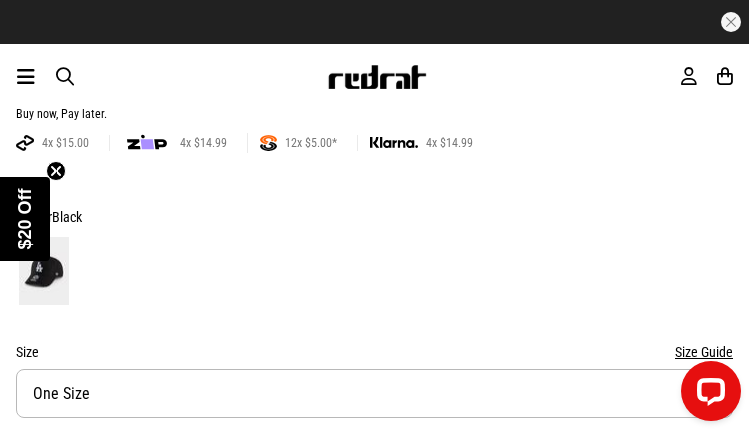 click on "Product Details" at bounding box center [374, 749] 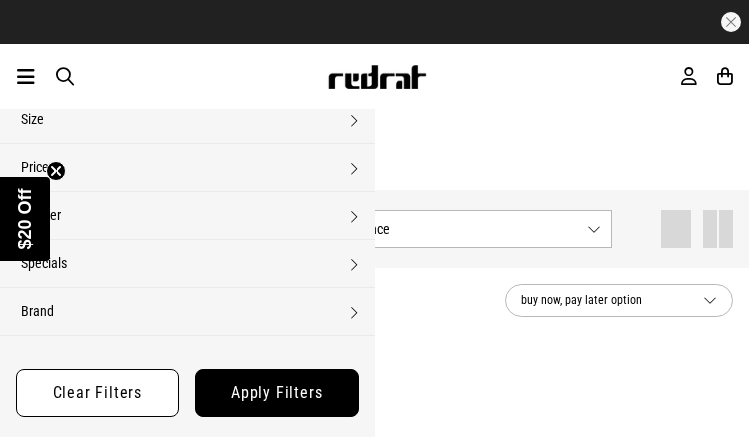 scroll, scrollTop: 3074, scrollLeft: 0, axis: vertical 